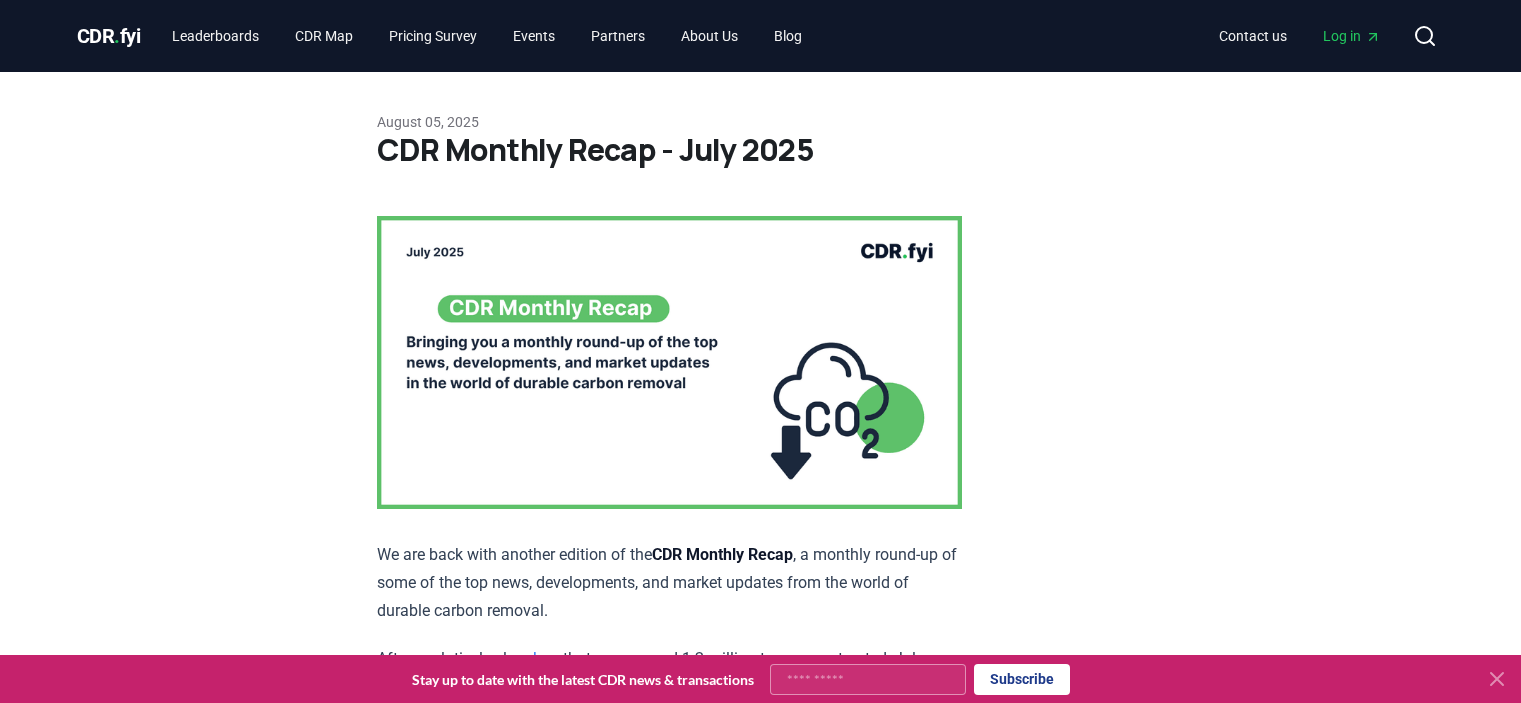 scroll, scrollTop: 8852, scrollLeft: 0, axis: vertical 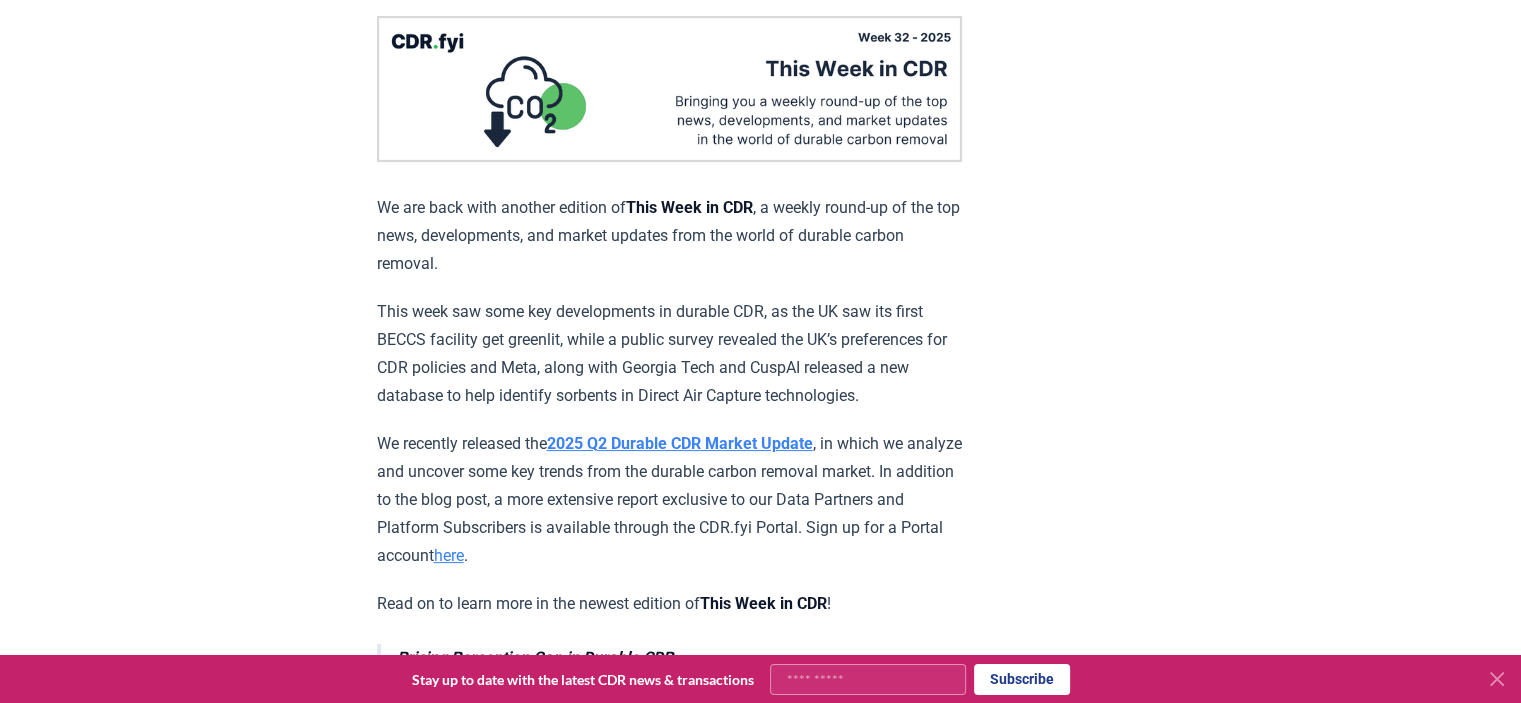 click on "This week saw some key developments in durable CDR, as the UK saw its first BECCS facility get greenlit, while a public survey revealed the UK’s preferences for CDR policies and Meta, along with Georgia Tech and CuspAI released a new database to help identify sorbents in Direct Air Capture technologies." at bounding box center (669, 354) 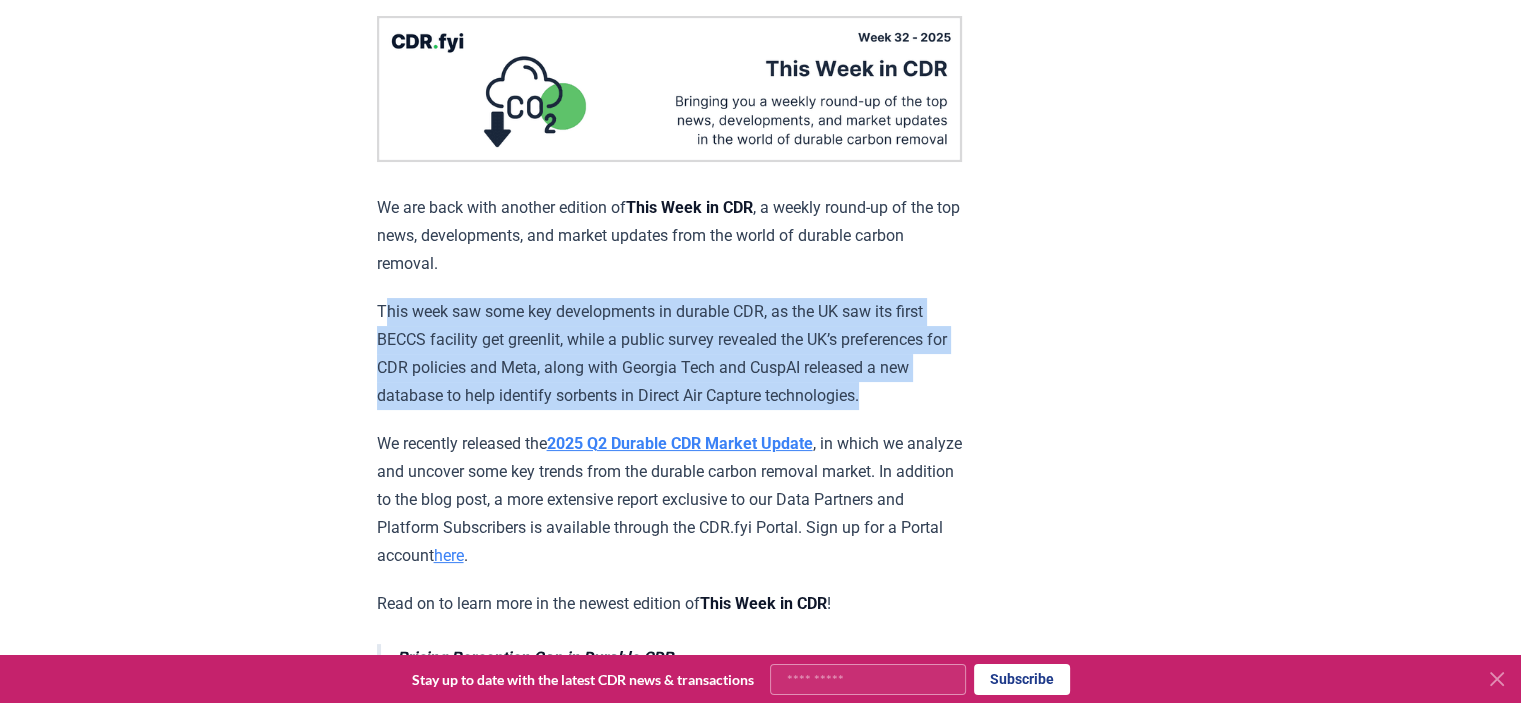 drag, startPoint x: 380, startPoint y: 300, endPoint x: 940, endPoint y: 397, distance: 568.3388 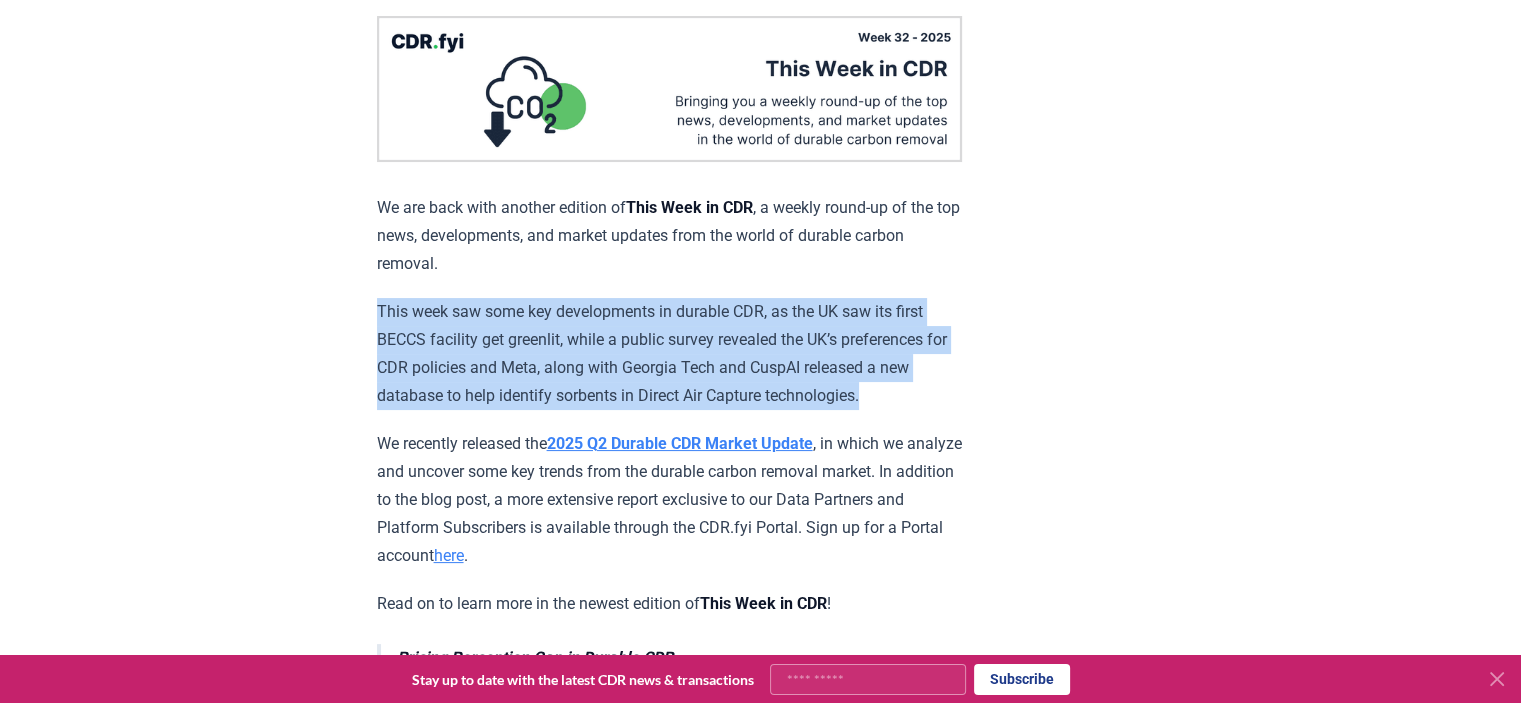 drag, startPoint x: 897, startPoint y: 398, endPoint x: 364, endPoint y: 314, distance: 539.57855 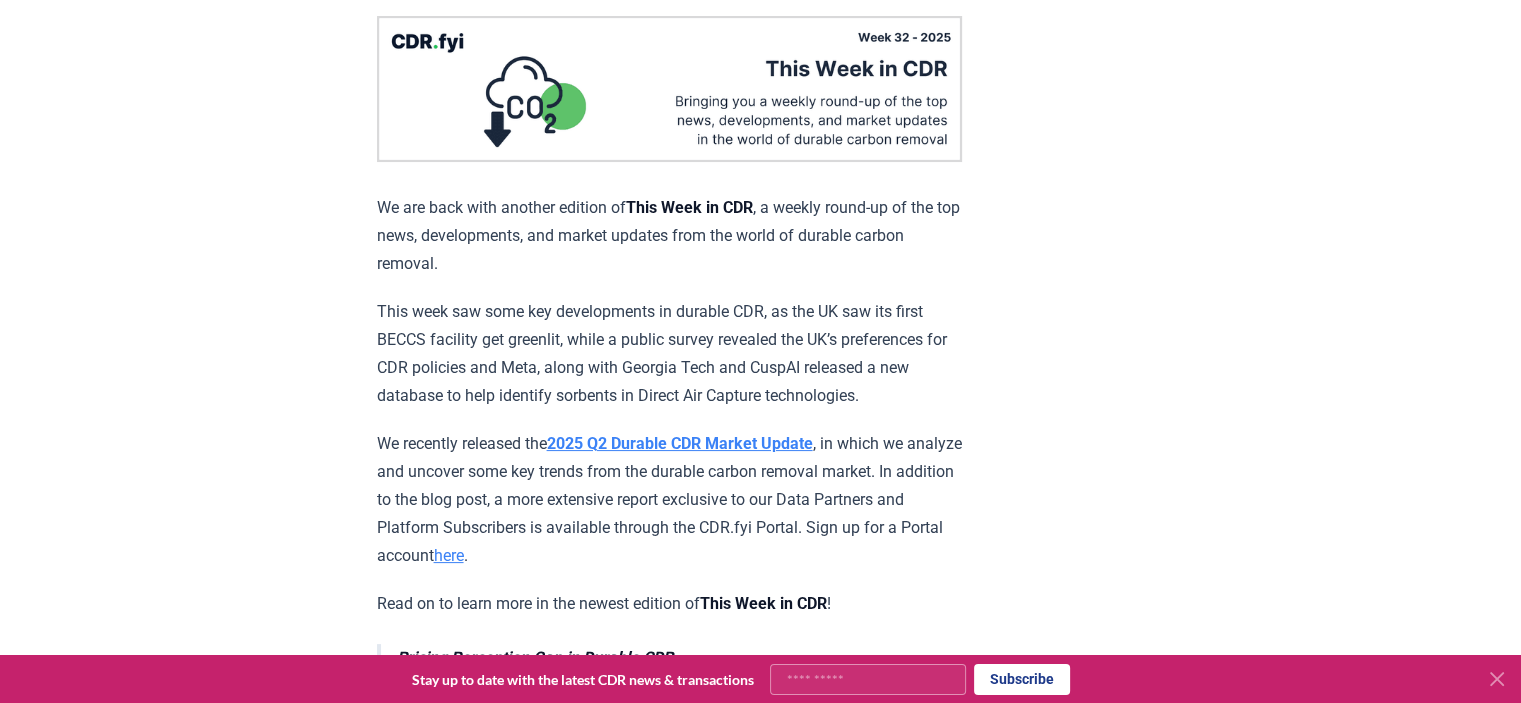 click on "August 08, 2025 This Week in CDR - Week 32, 2025 We are back with another edition of  This Week in CDR , a weekly round-up of the top news, developments, and market updates from the world of durable carbon removal.  This week saw some key developments in durable CDR, as the UK saw its first BECCS facility get greenlit, while a public survey revealed the UK’s preferences for CDR policies and Meta, along with Georgia Tech and CuspAI released a new database to help identify sorbents in Direct Air Capture technologies. We recently released the  2025 Q2 Durable CDR Market Update , in which we analyze and uncover some key trends from the durable carbon removal market. In addition to the blog post, a more extensive report exclusive to our Data Partners and Platform Subscribers is available through the CDR.fyi Portal. Sign up for a Portal account  here . Read on to learn more in the newest edition of  This Week in CDR ! Pricing Perception Gap in Durable CDR  Explore insights from the  Durable CDR Pricing Survey" at bounding box center (761, 2522) 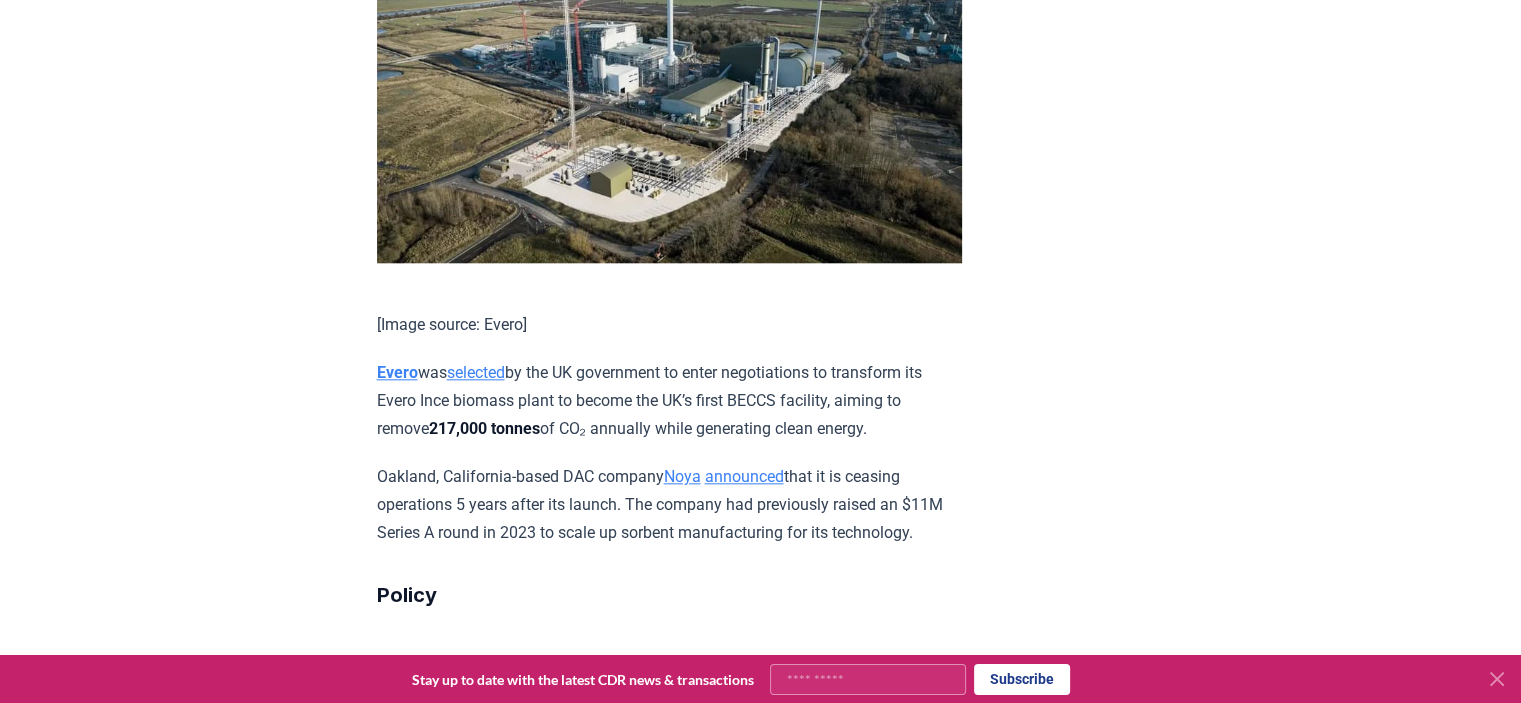 scroll, scrollTop: 2200, scrollLeft: 0, axis: vertical 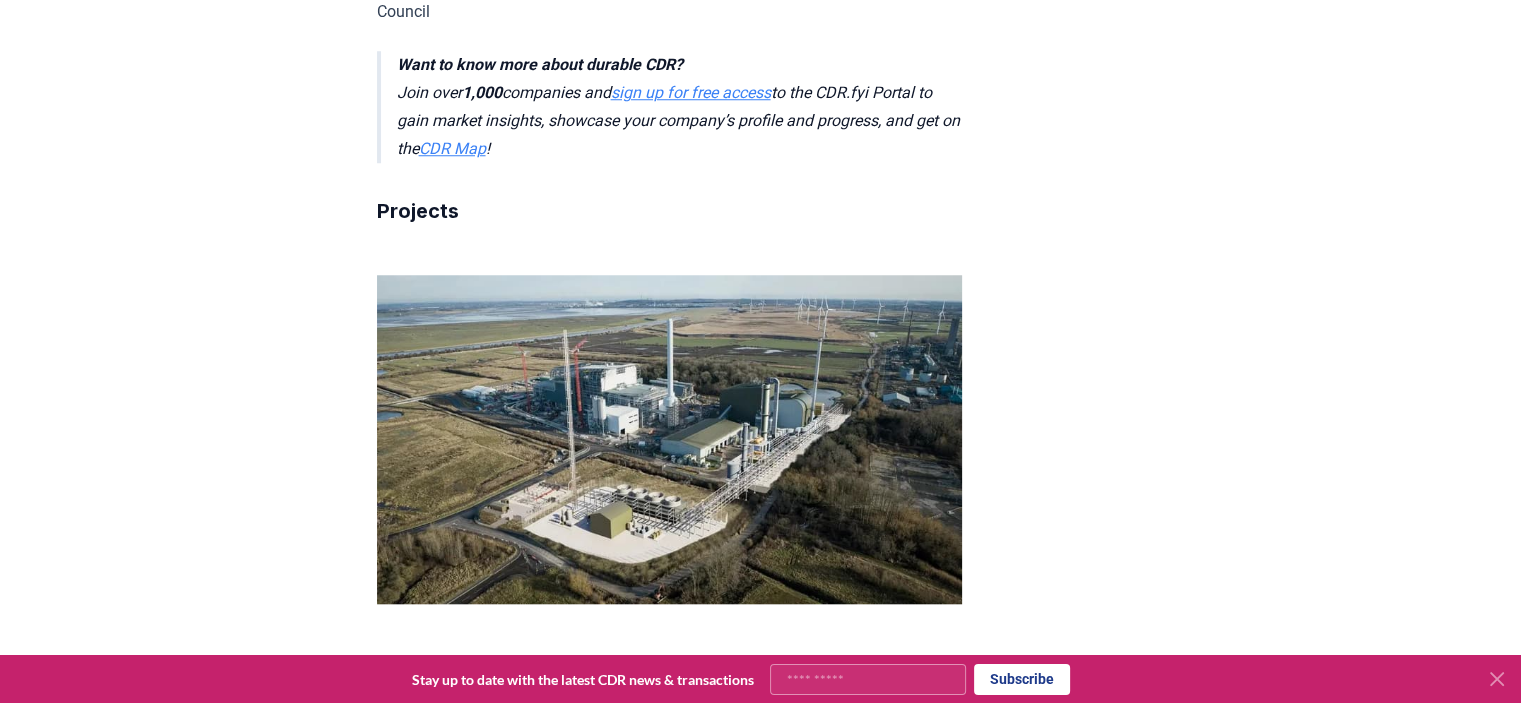 drag, startPoint x: 160, startPoint y: 471, endPoint x: 165, endPoint y: 294, distance: 177.0706 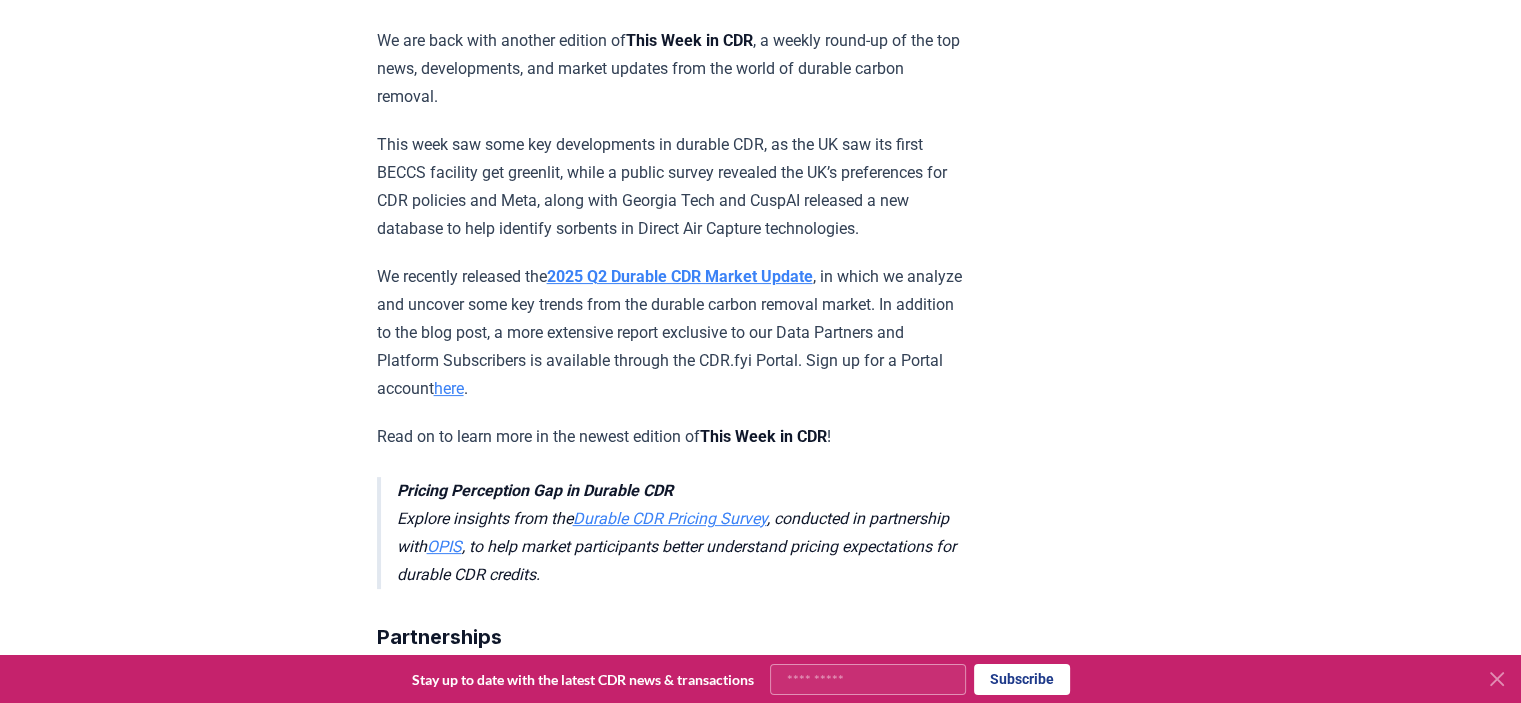 scroll, scrollTop: 0, scrollLeft: 0, axis: both 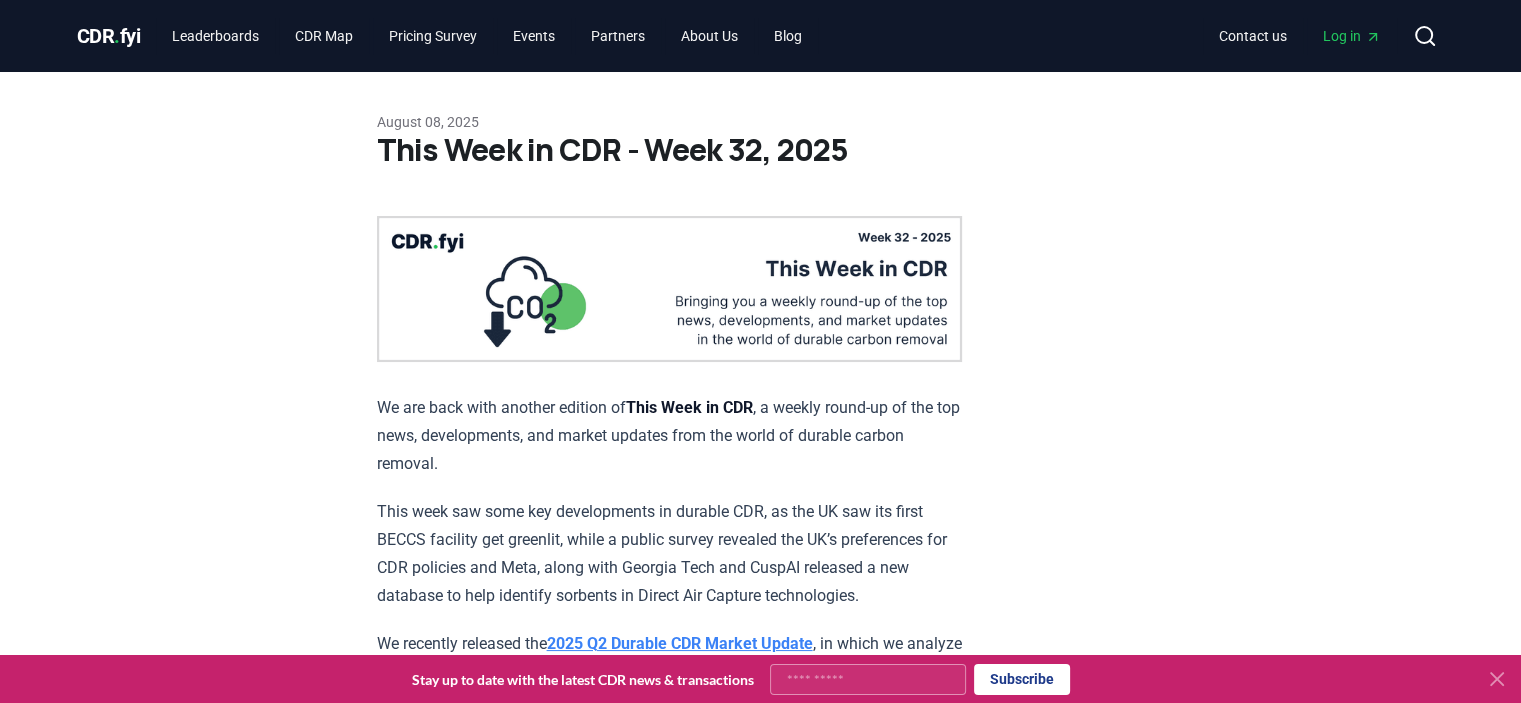 drag, startPoint x: 176, startPoint y: 480, endPoint x: 191, endPoint y: 215, distance: 265.4242 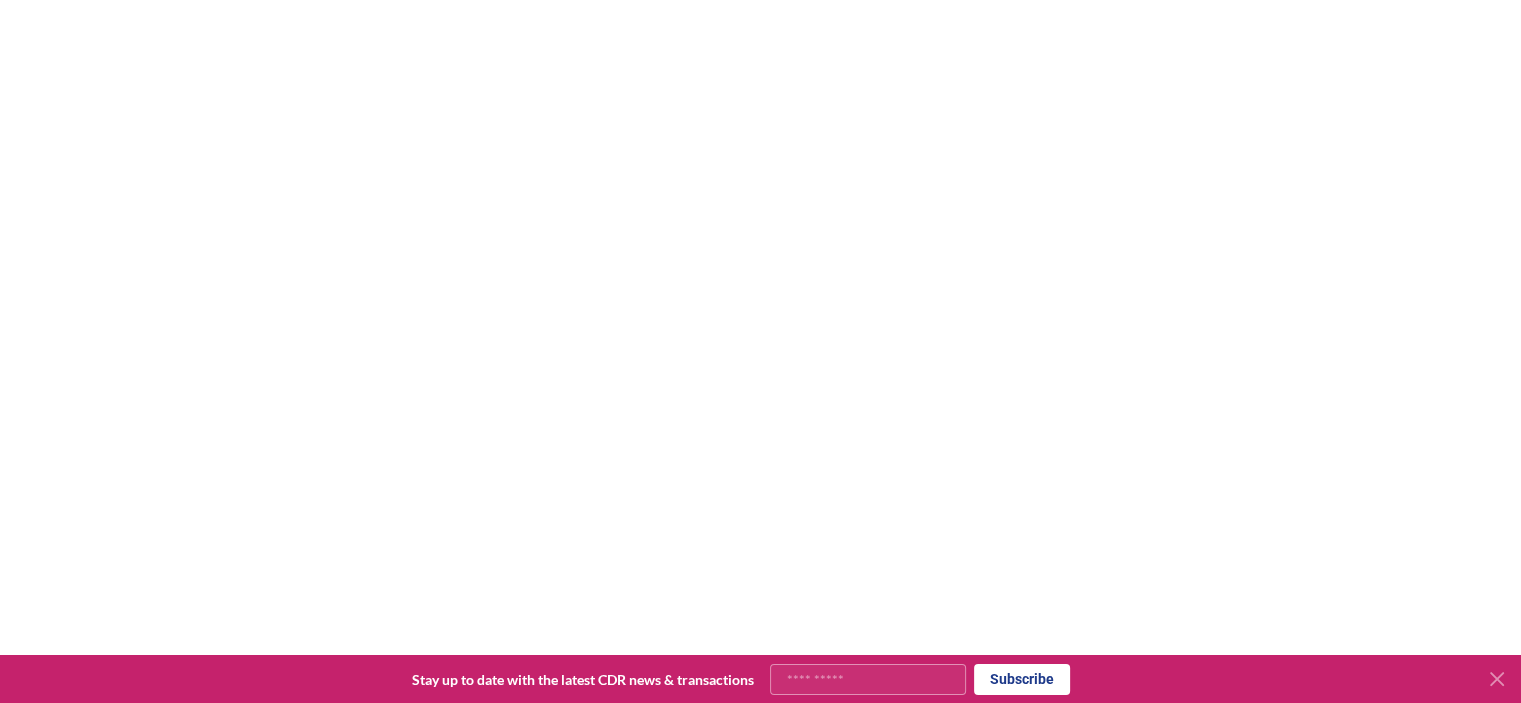 scroll, scrollTop: 20, scrollLeft: 0, axis: vertical 